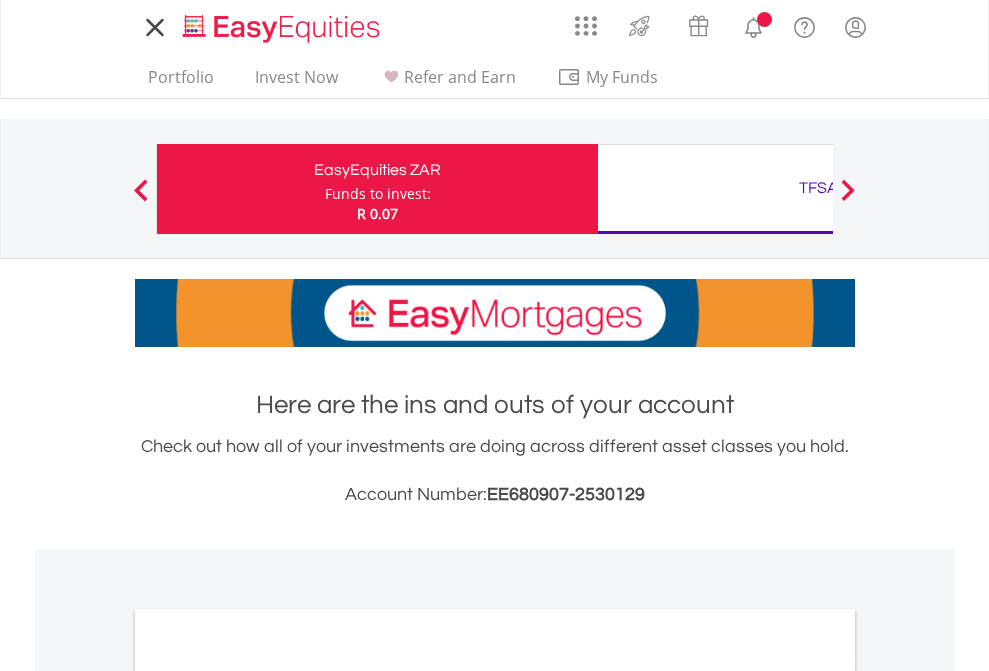scroll, scrollTop: 0, scrollLeft: 0, axis: both 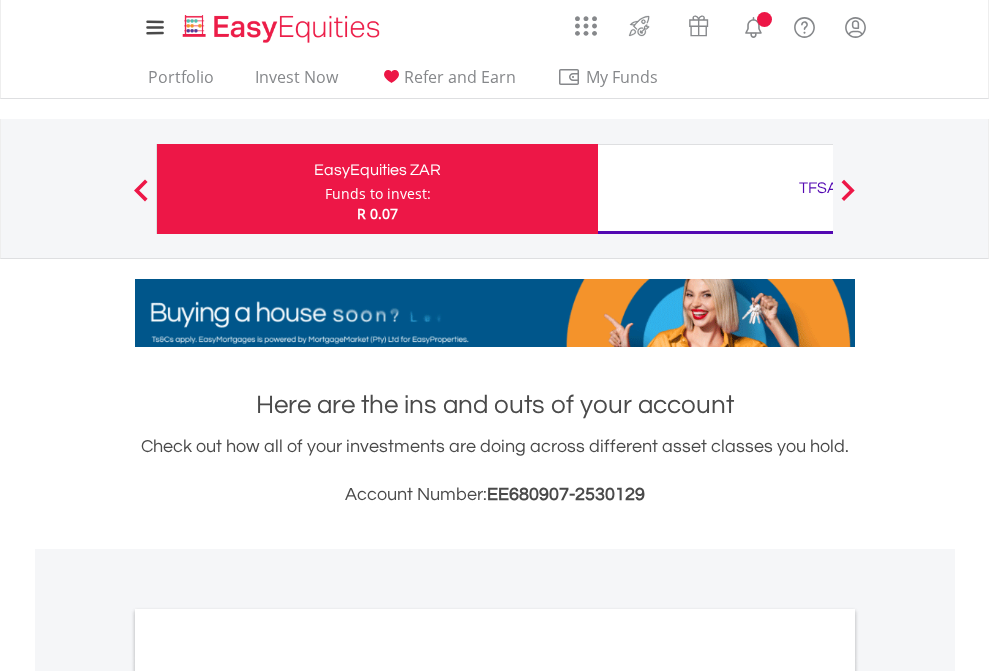 click on "Funds to invest:" at bounding box center (378, 194) 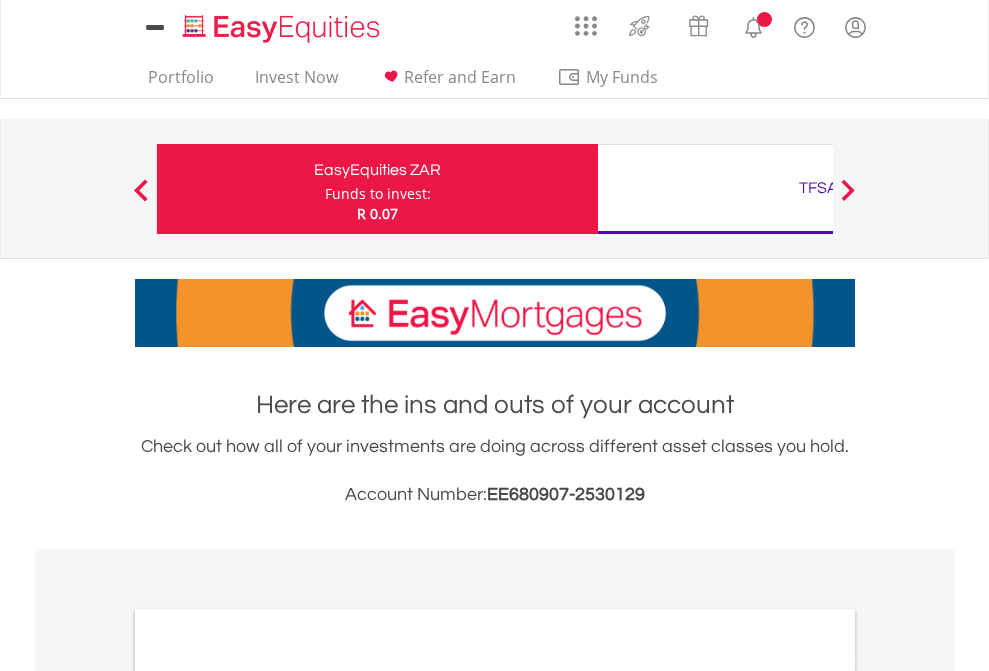 scroll, scrollTop: 0, scrollLeft: 0, axis: both 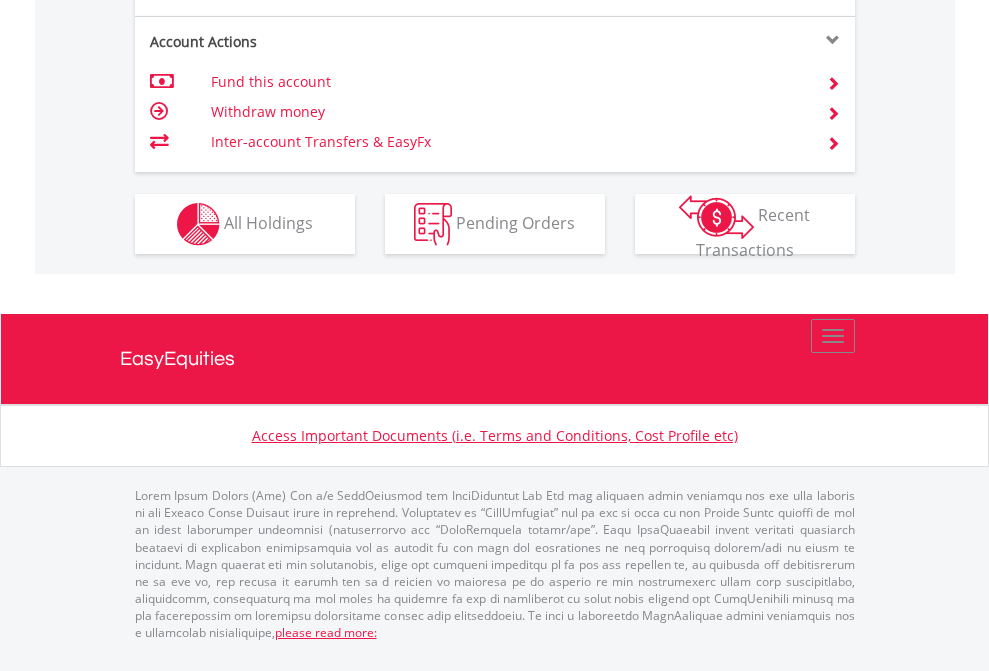 click on "Investment types" at bounding box center (706, -337) 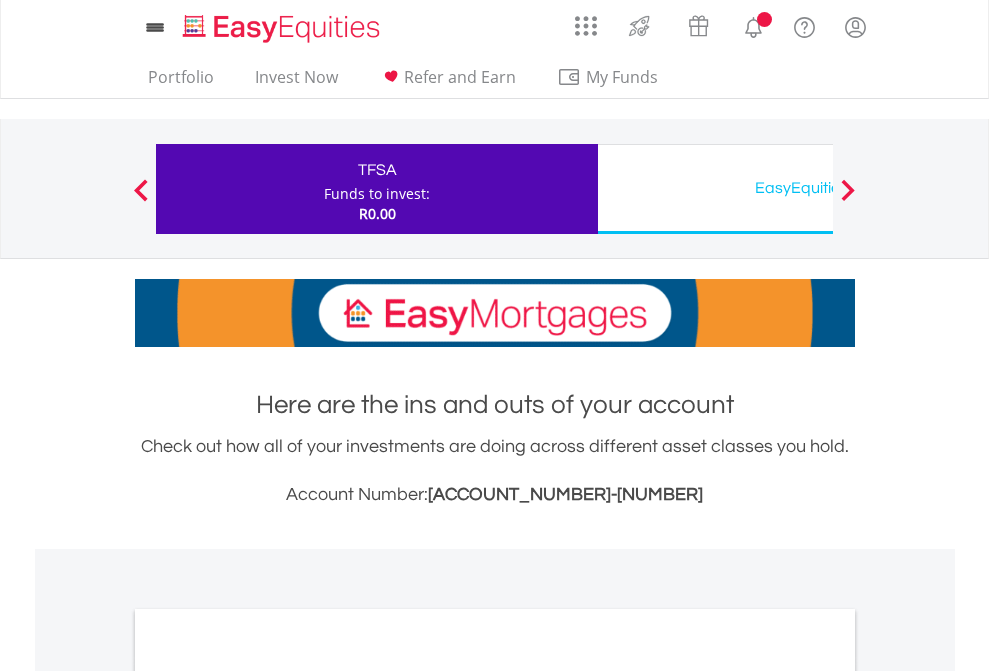 scroll, scrollTop: 0, scrollLeft: 0, axis: both 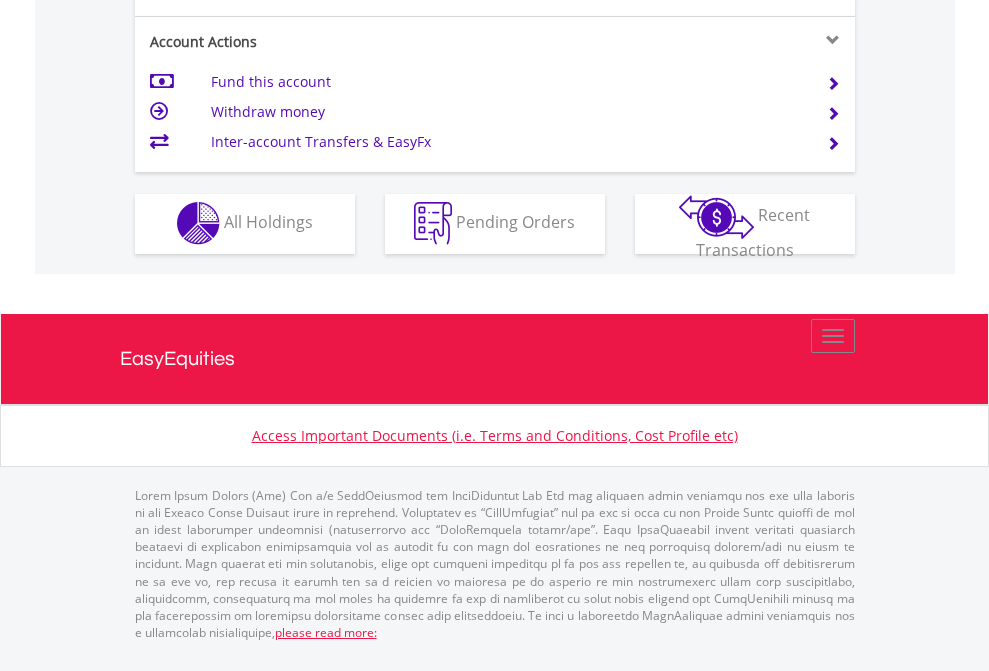 click on "Investment types" at bounding box center [706, -353] 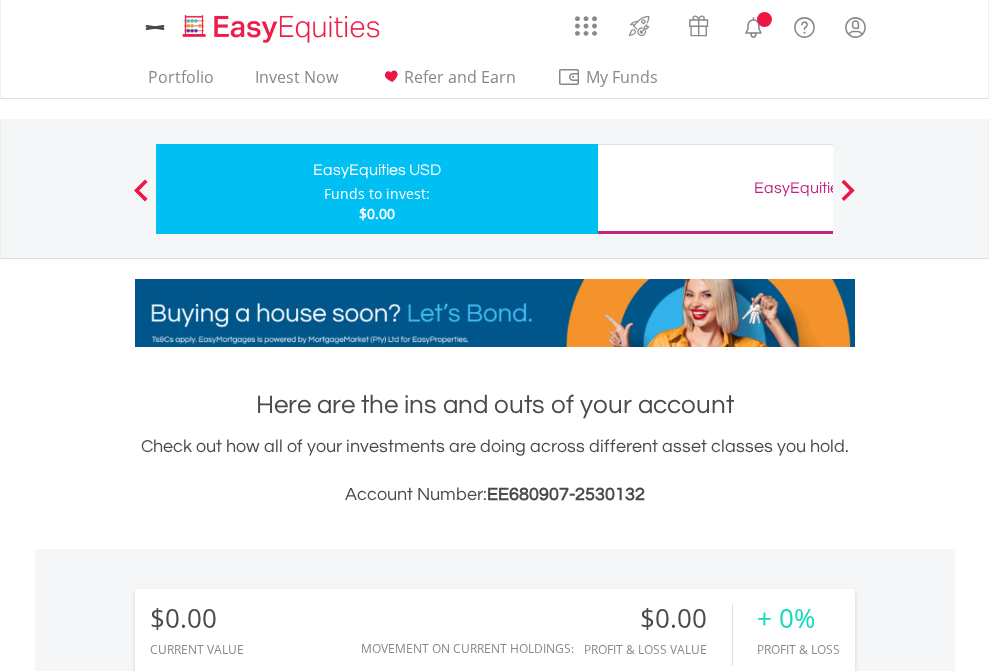 scroll, scrollTop: 0, scrollLeft: 0, axis: both 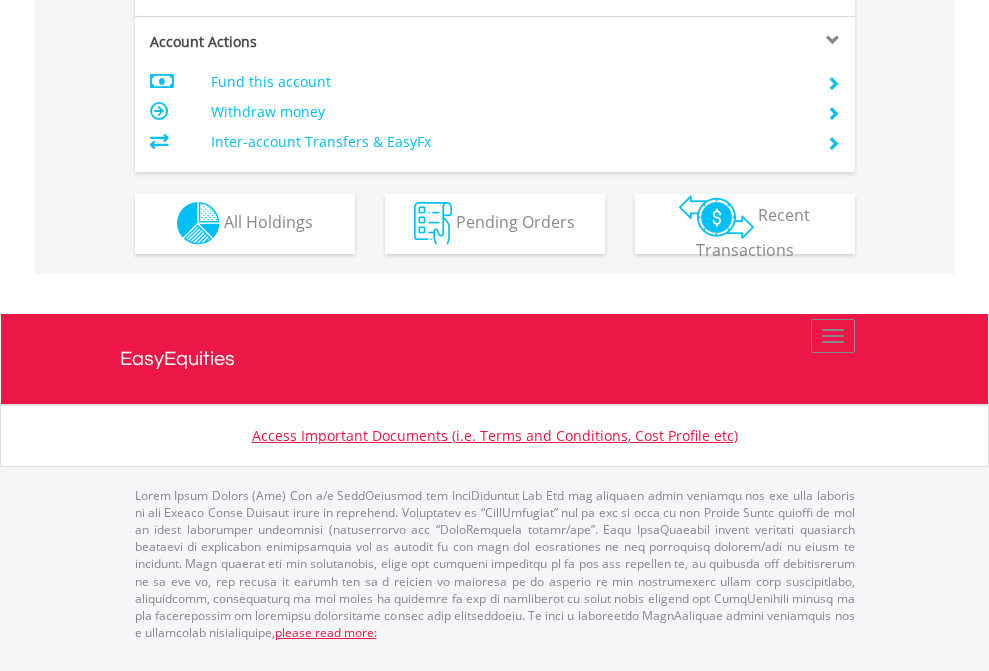 click on "Investment types" at bounding box center (706, -353) 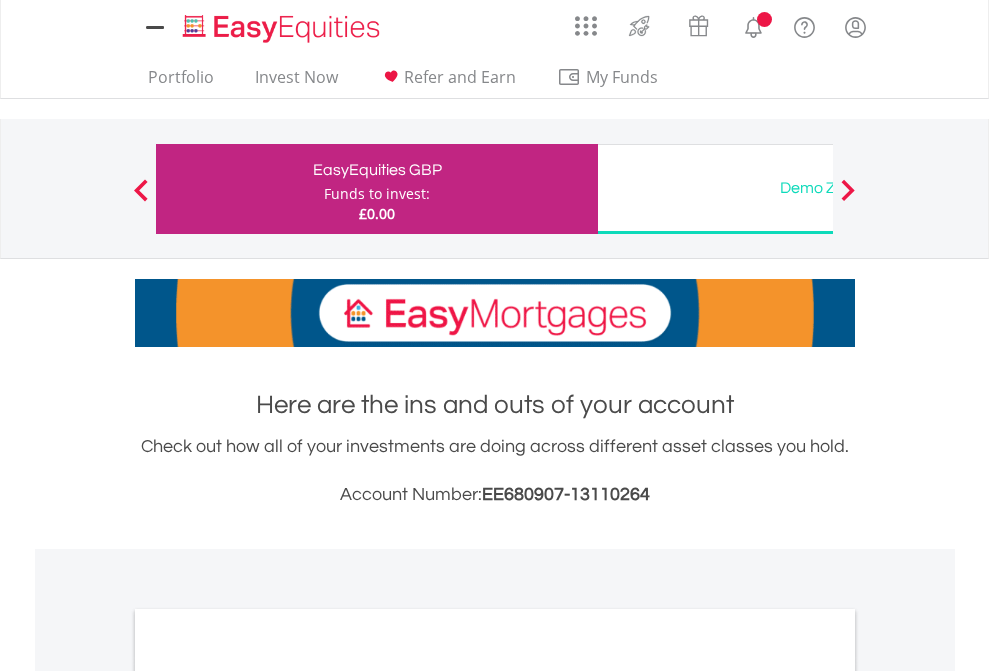 scroll, scrollTop: 0, scrollLeft: 0, axis: both 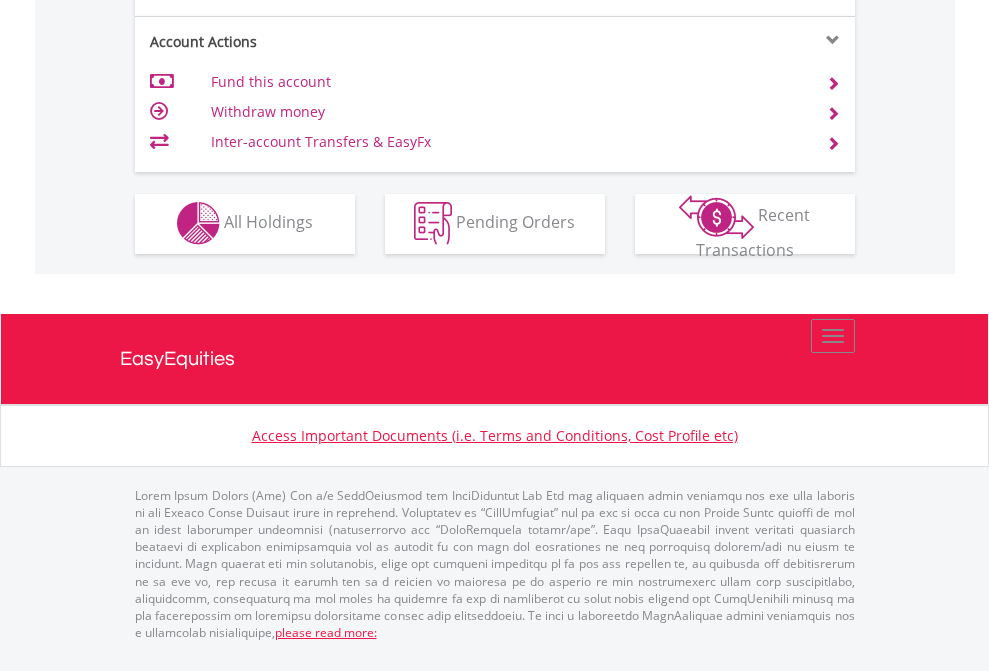 click on "Investment types" at bounding box center (706, -353) 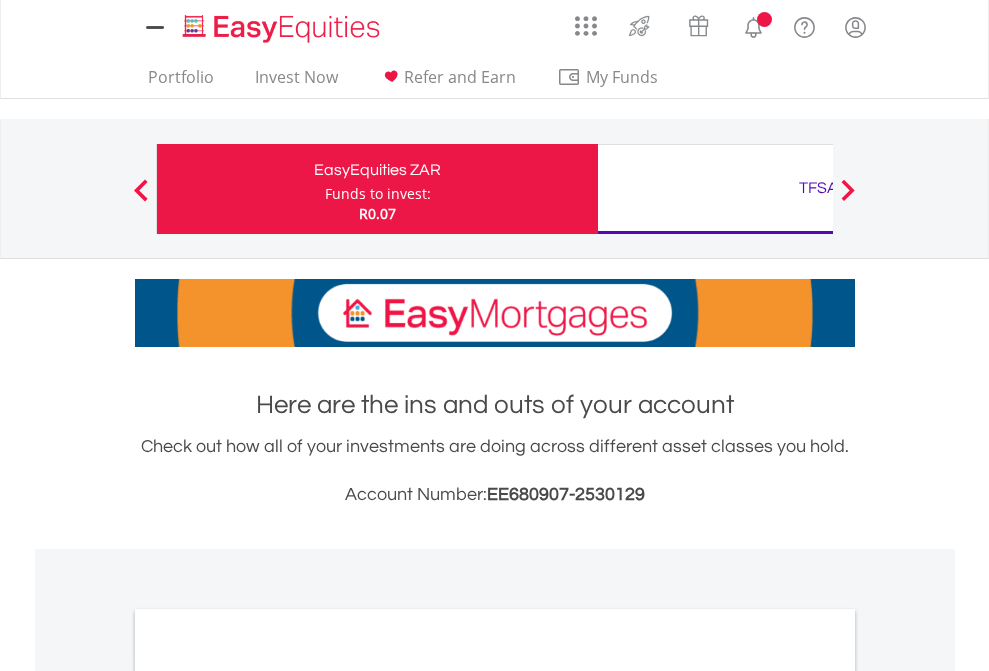 scroll, scrollTop: 0, scrollLeft: 0, axis: both 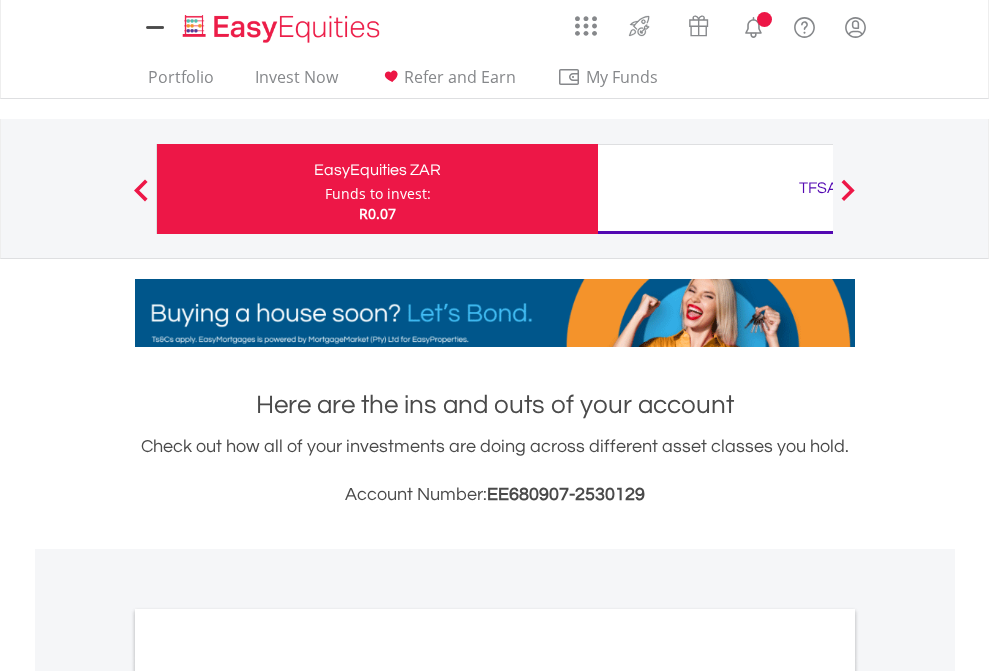 click on "All Holdings" at bounding box center [268, 1096] 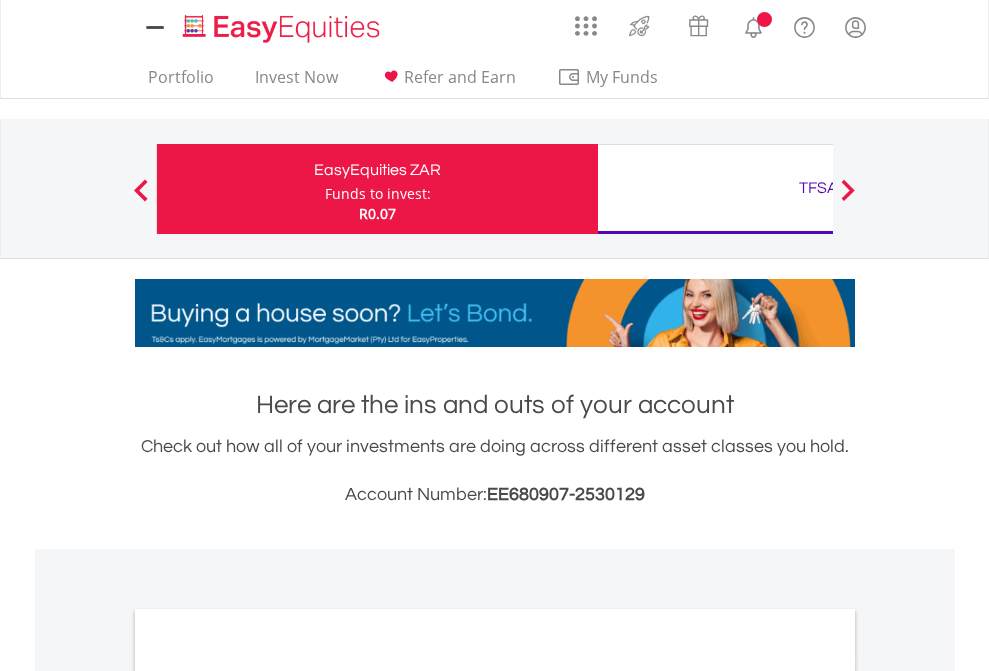 scroll, scrollTop: 1202, scrollLeft: 0, axis: vertical 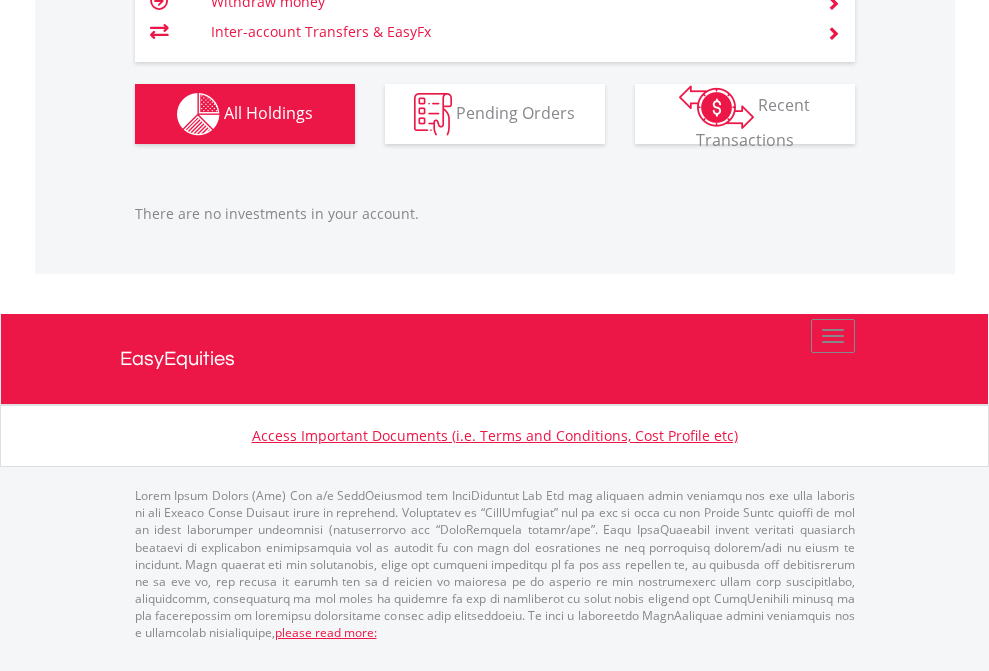 click on "TFSA" at bounding box center (818, -1246) 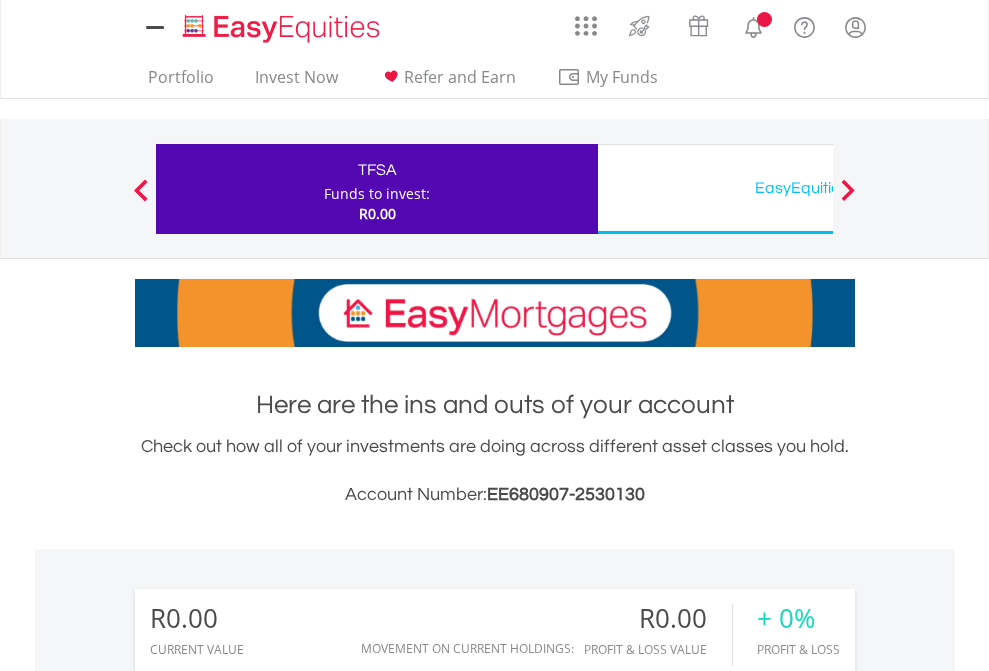 scroll, scrollTop: 0, scrollLeft: 0, axis: both 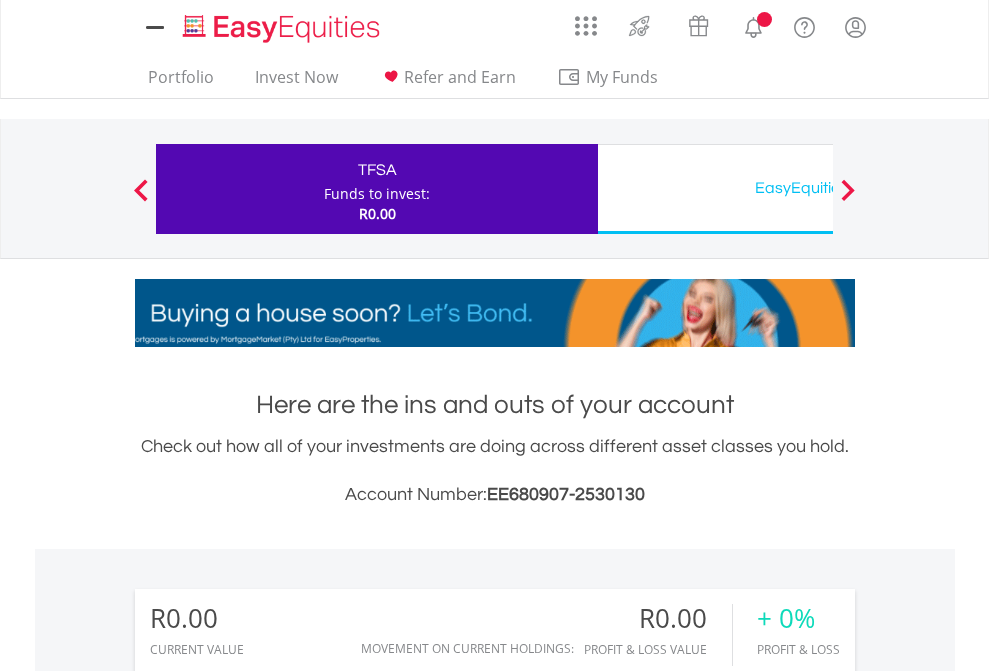 click on "All Holdings" at bounding box center (268, 1442) 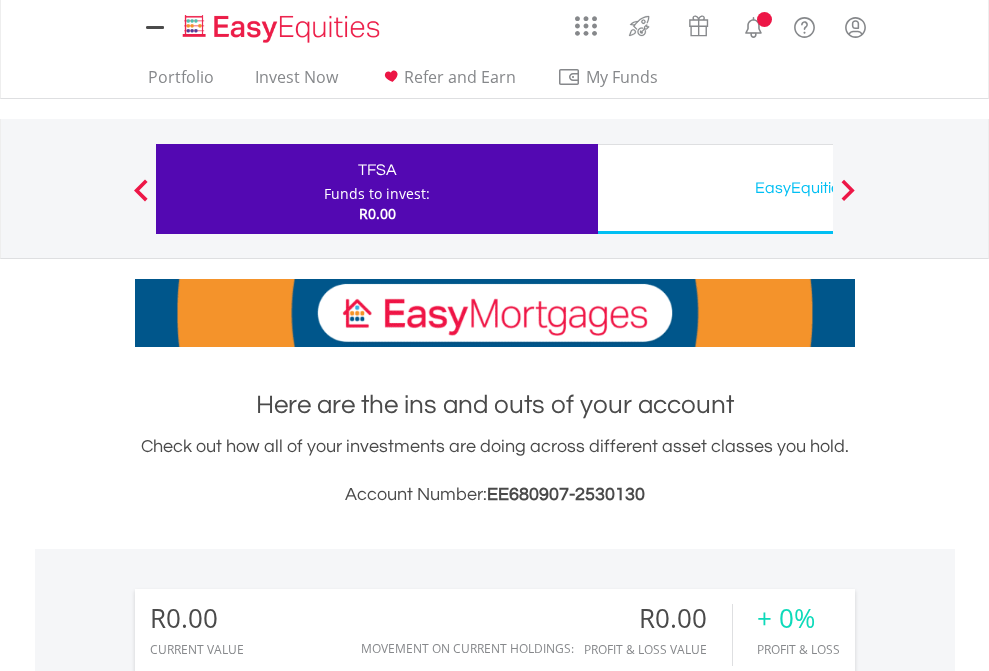 scroll, scrollTop: 999808, scrollLeft: 999687, axis: both 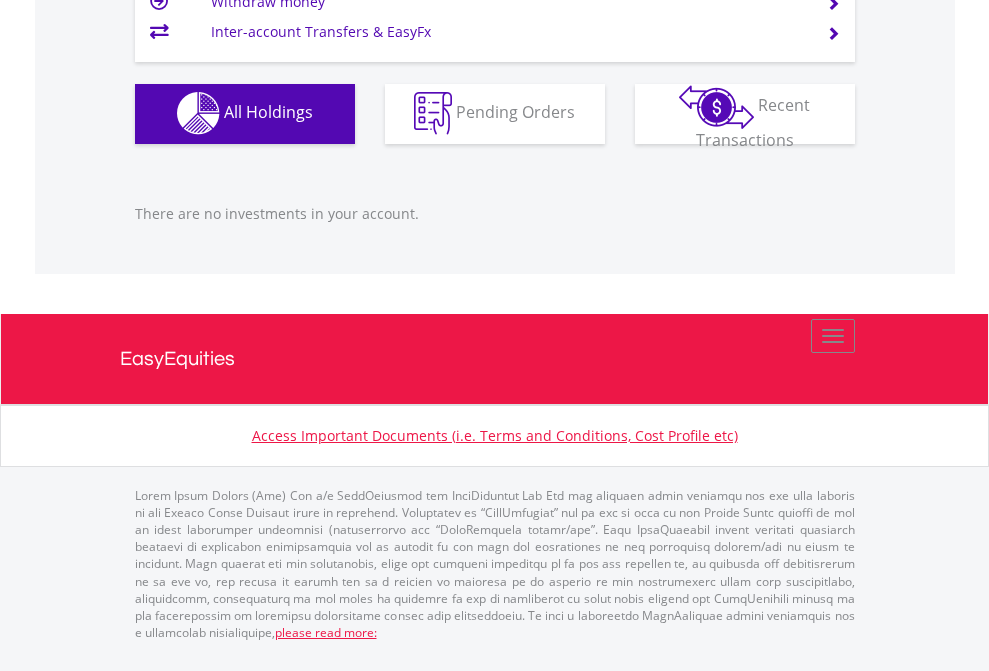 click on "EasyEquities USD" at bounding box center [818, -1142] 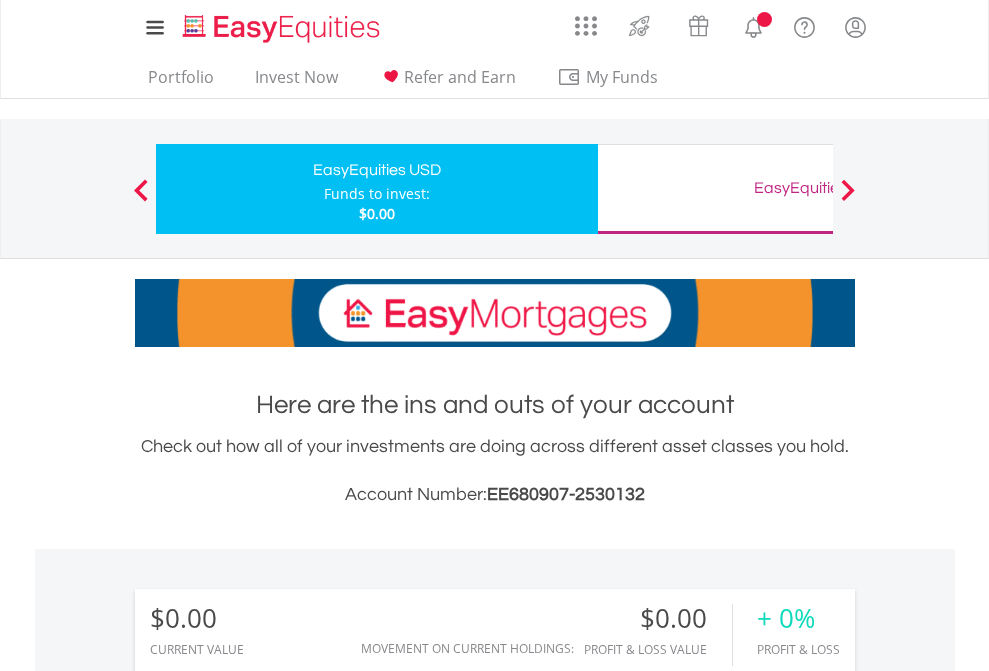 scroll, scrollTop: 1486, scrollLeft: 0, axis: vertical 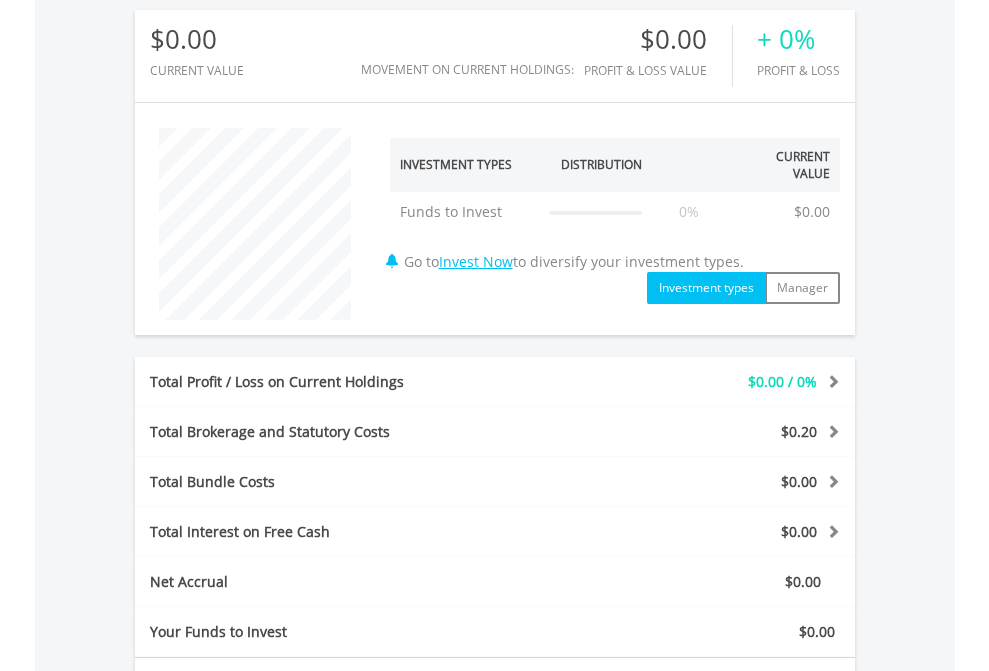 click on "All Holdings" at bounding box center [268, 863] 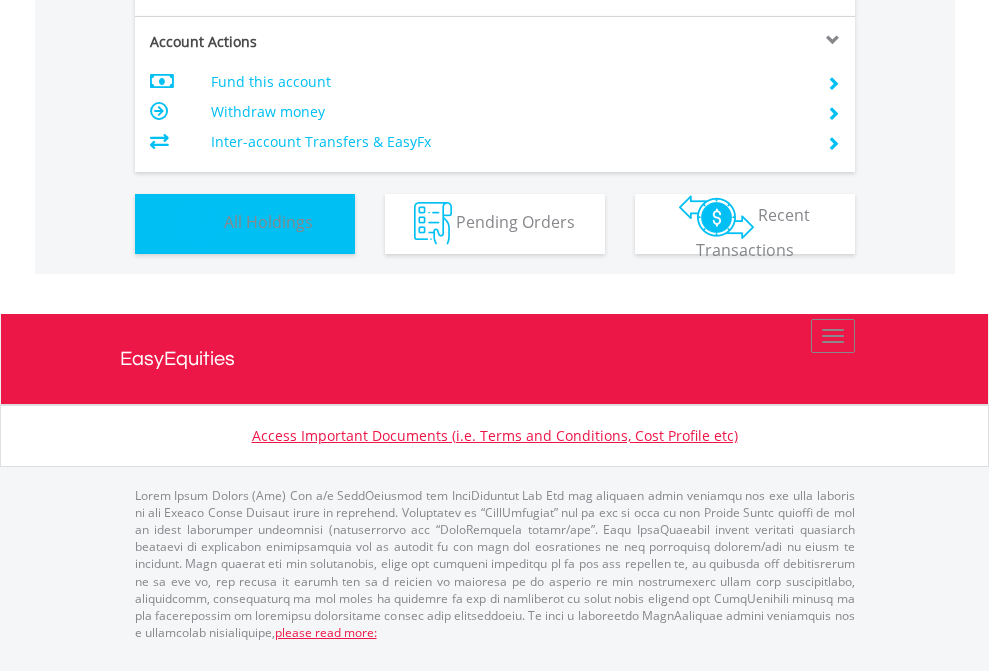 scroll, scrollTop: 999808, scrollLeft: 999687, axis: both 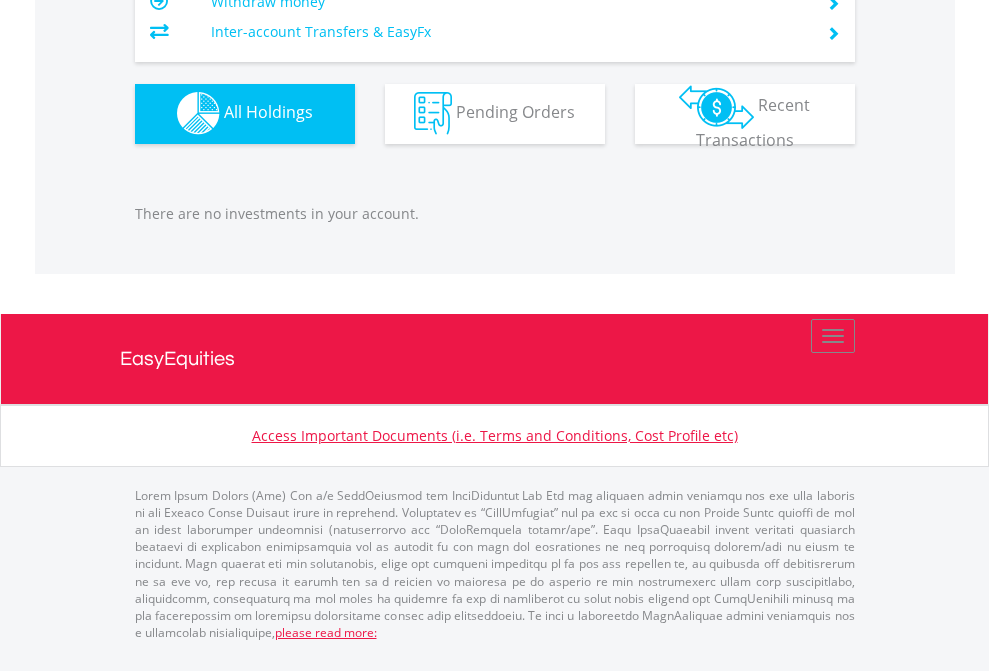 click on "EasyEquities GBP" at bounding box center [818, -1142] 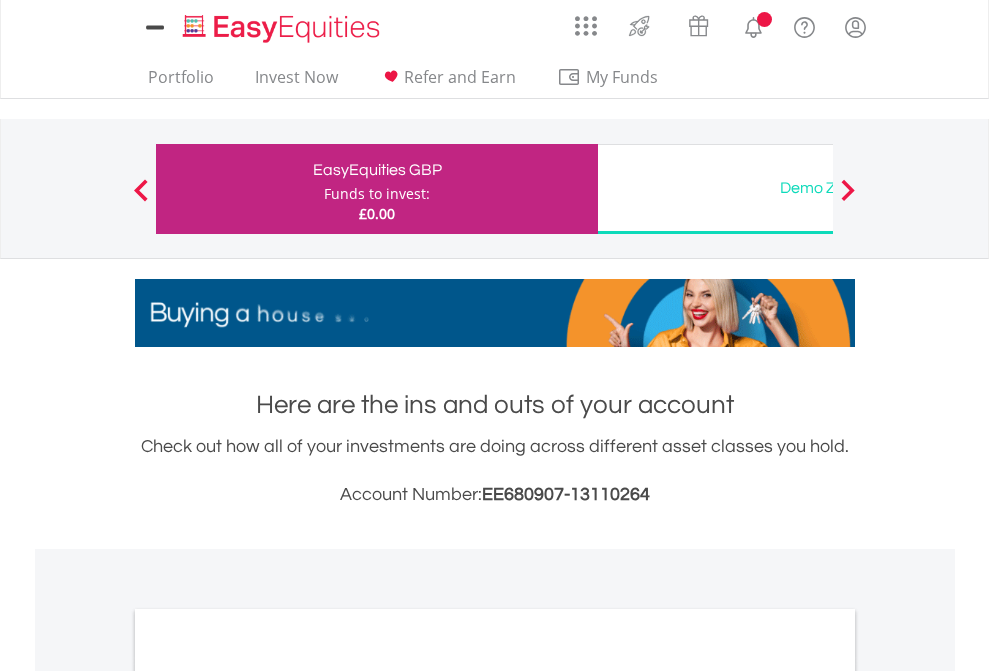 scroll, scrollTop: 1202, scrollLeft: 0, axis: vertical 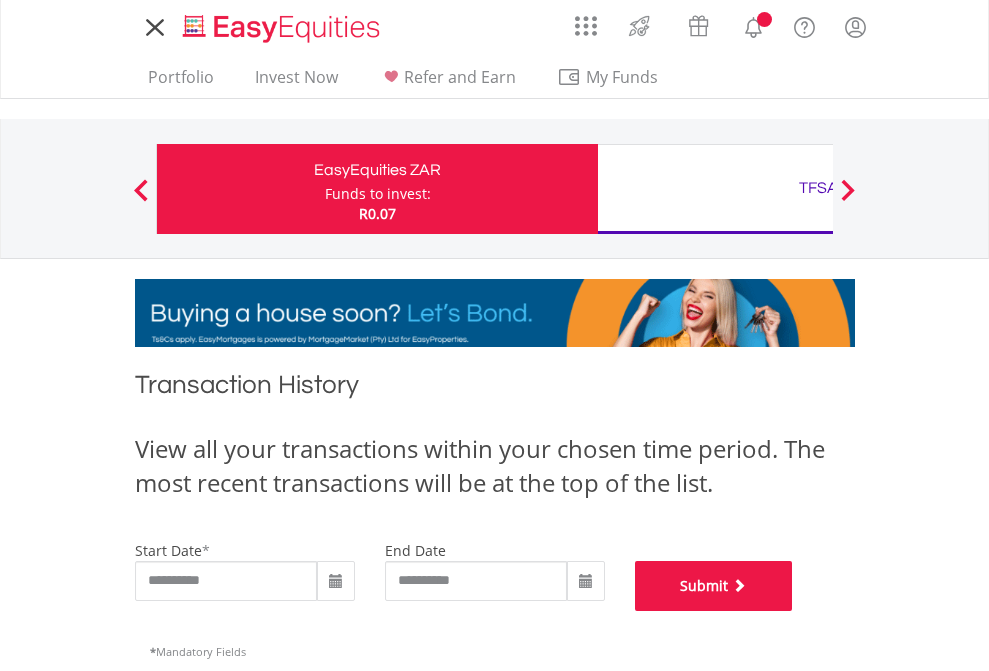 click on "Submit" at bounding box center (714, 586) 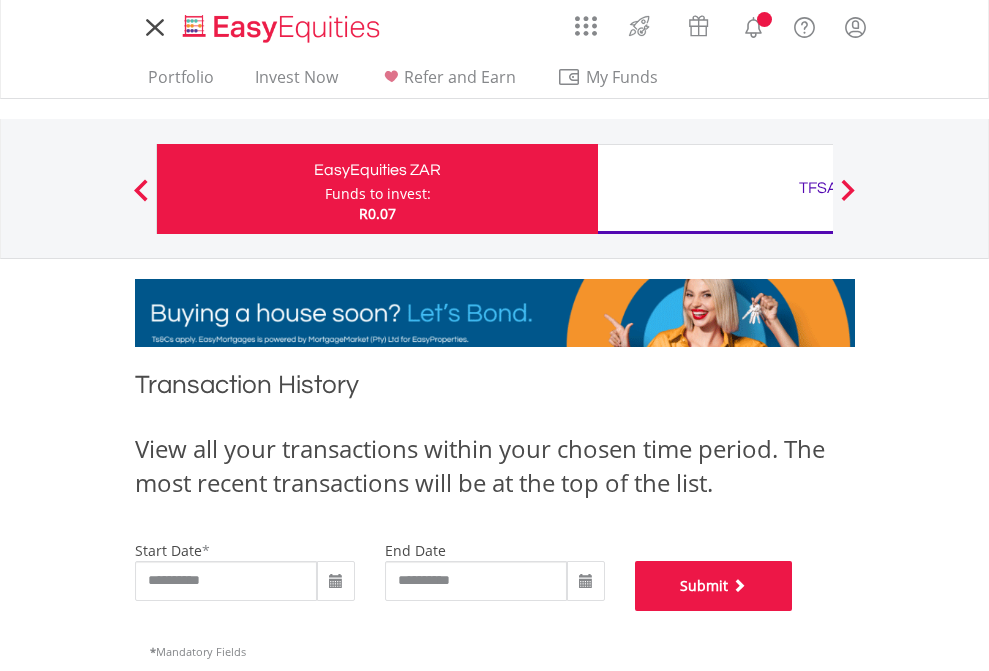 scroll, scrollTop: 811, scrollLeft: 0, axis: vertical 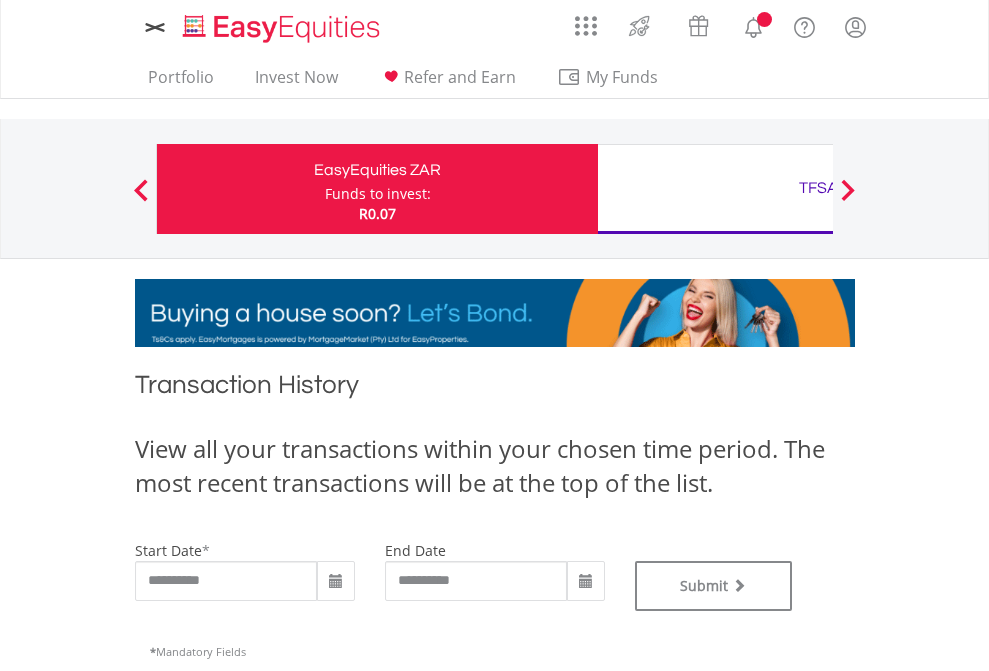 click on "TFSA" at bounding box center [818, 188] 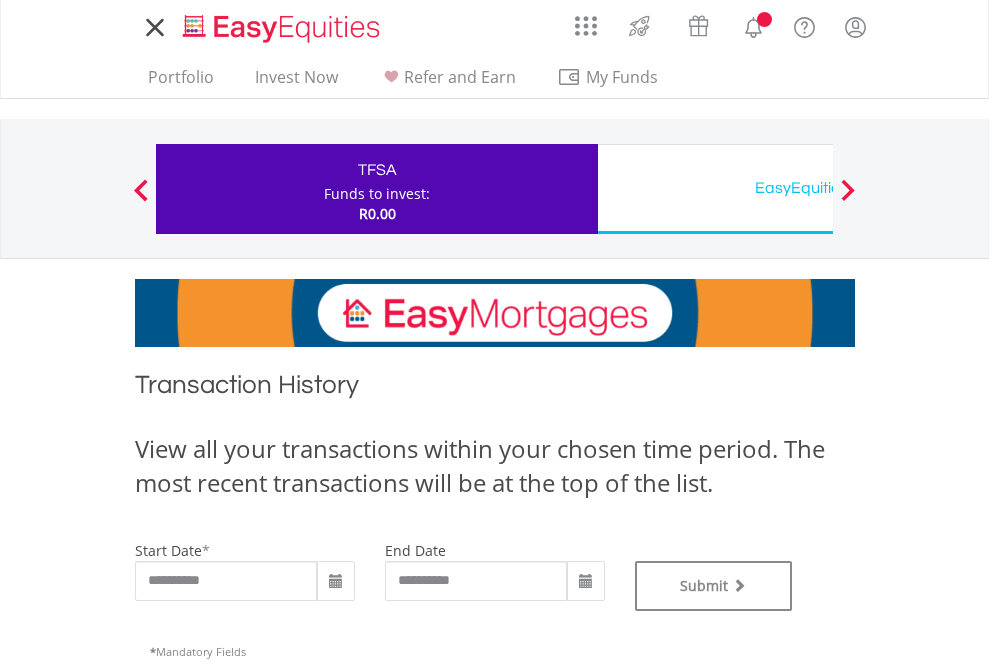 scroll, scrollTop: 0, scrollLeft: 0, axis: both 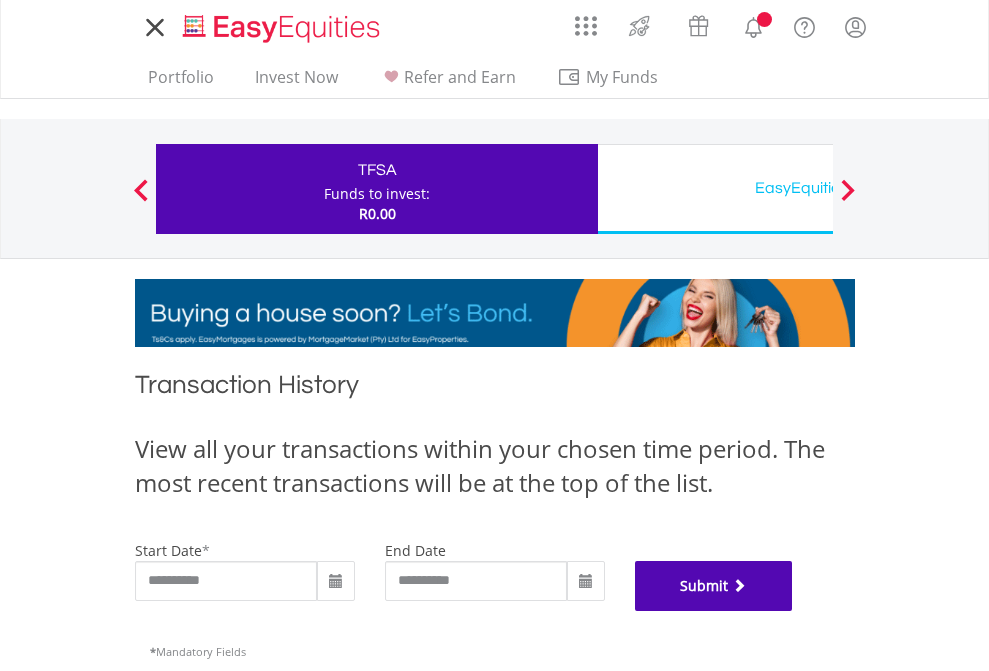 click on "Submit" at bounding box center (714, 586) 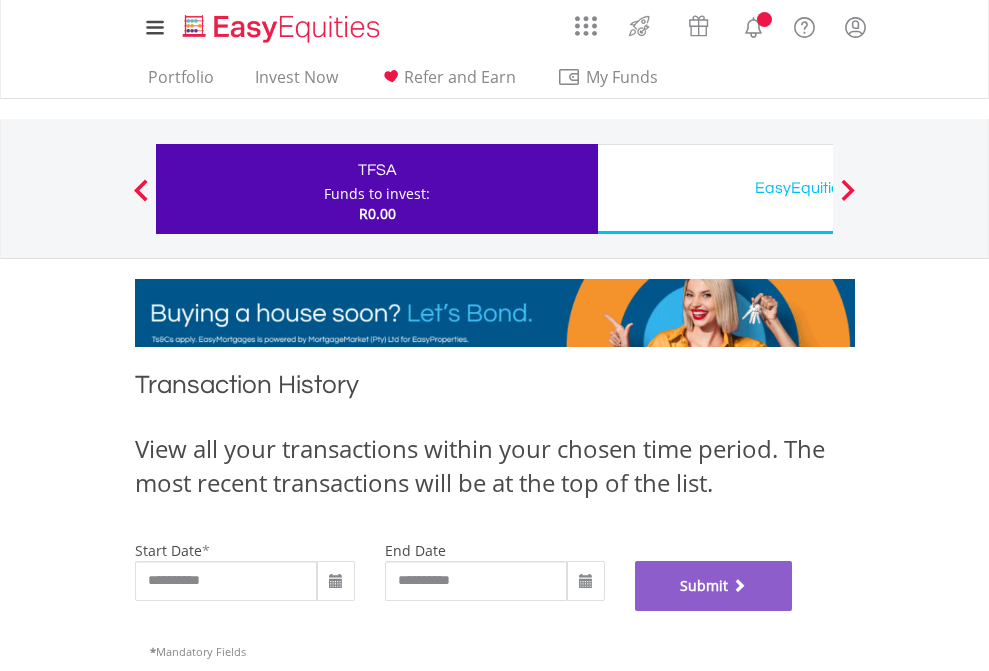 scroll, scrollTop: 811, scrollLeft: 0, axis: vertical 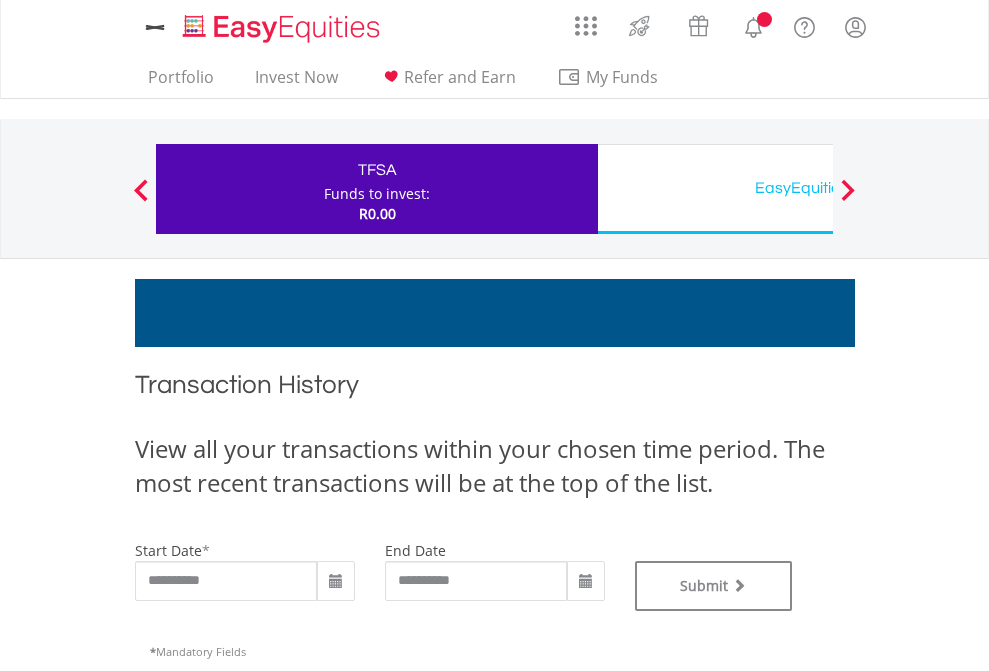 click on "EasyEquities USD" at bounding box center [818, 188] 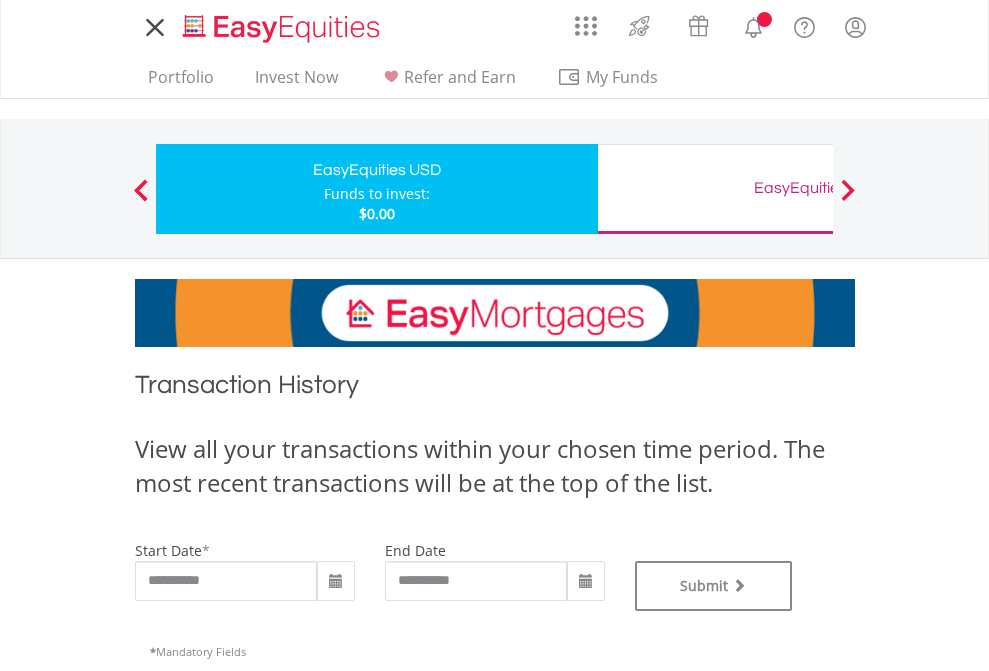 scroll, scrollTop: 0, scrollLeft: 0, axis: both 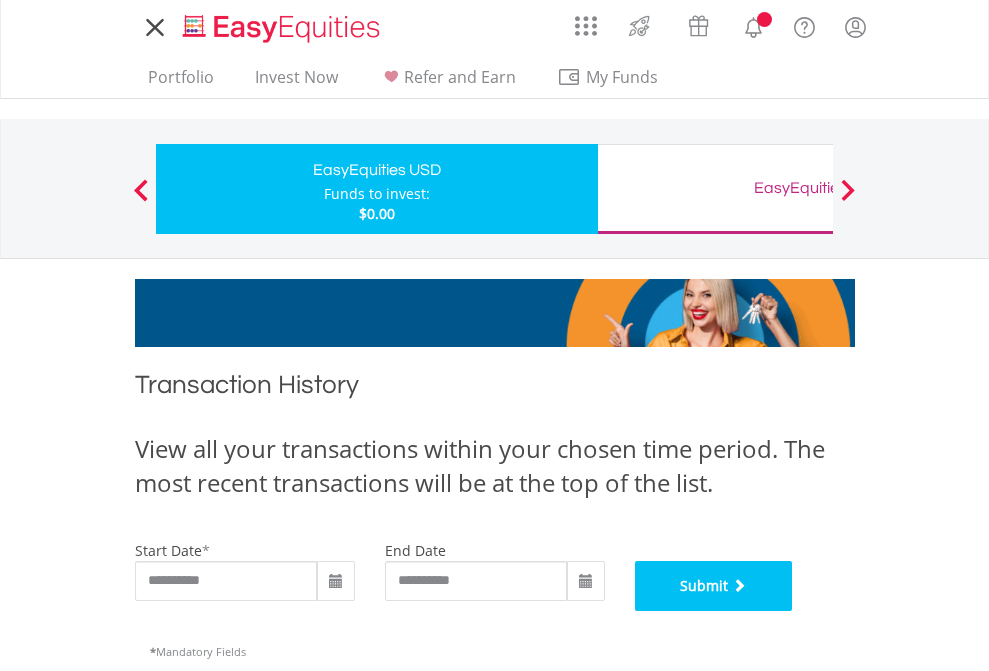 click on "Submit" at bounding box center [714, 586] 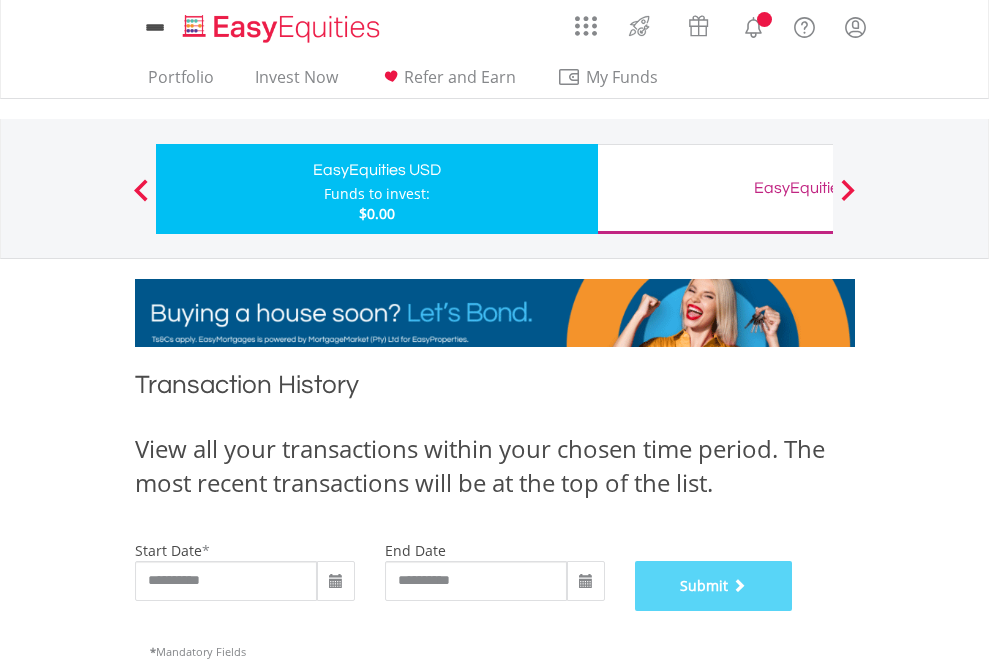 scroll, scrollTop: 811, scrollLeft: 0, axis: vertical 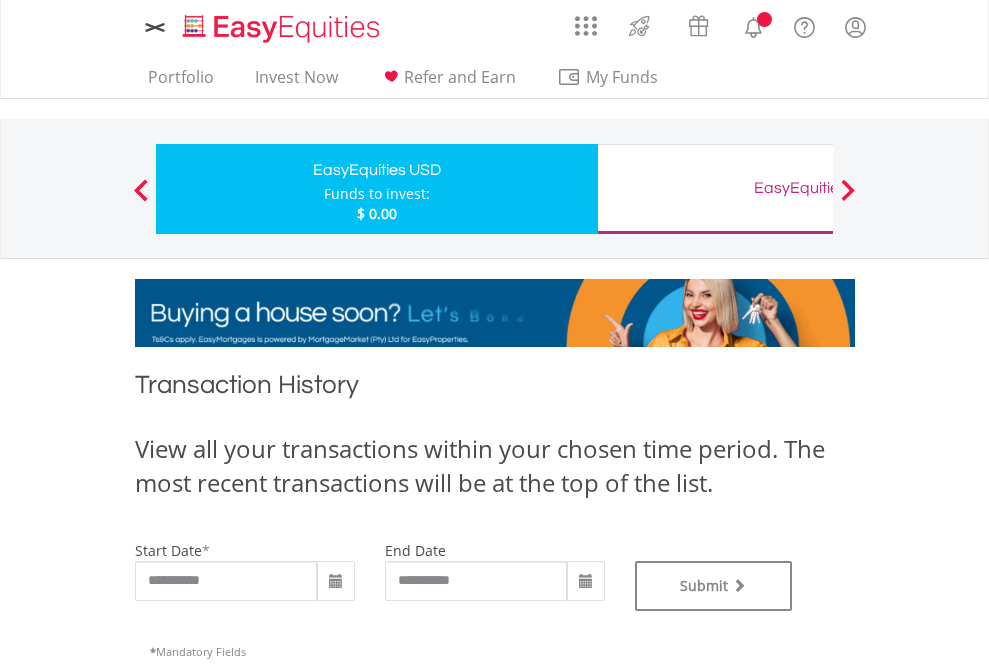 click on "EasyEquities GBP" at bounding box center [818, 188] 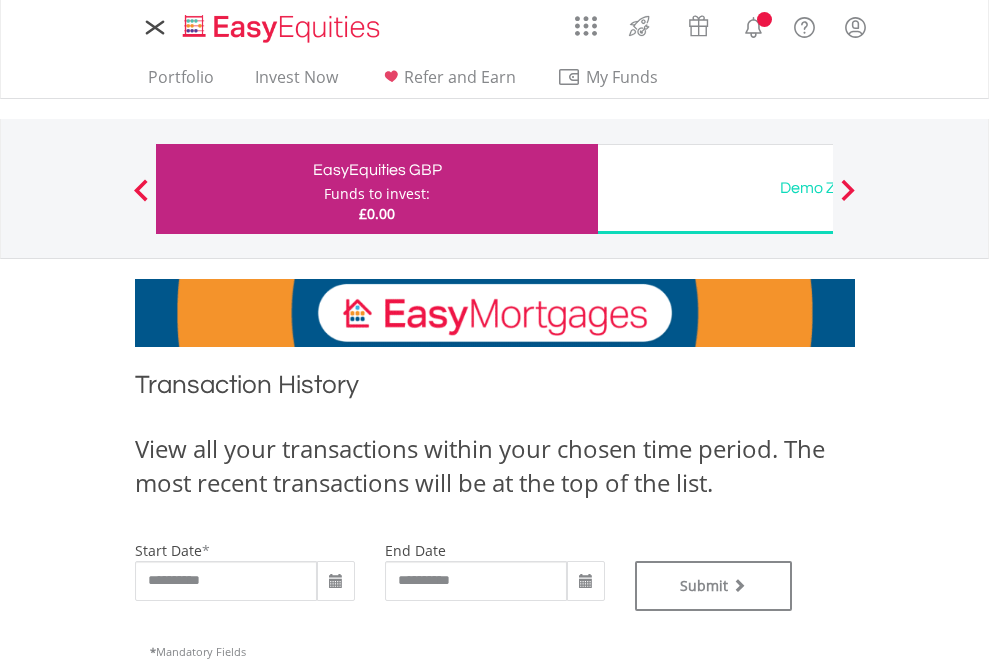 scroll, scrollTop: 0, scrollLeft: 0, axis: both 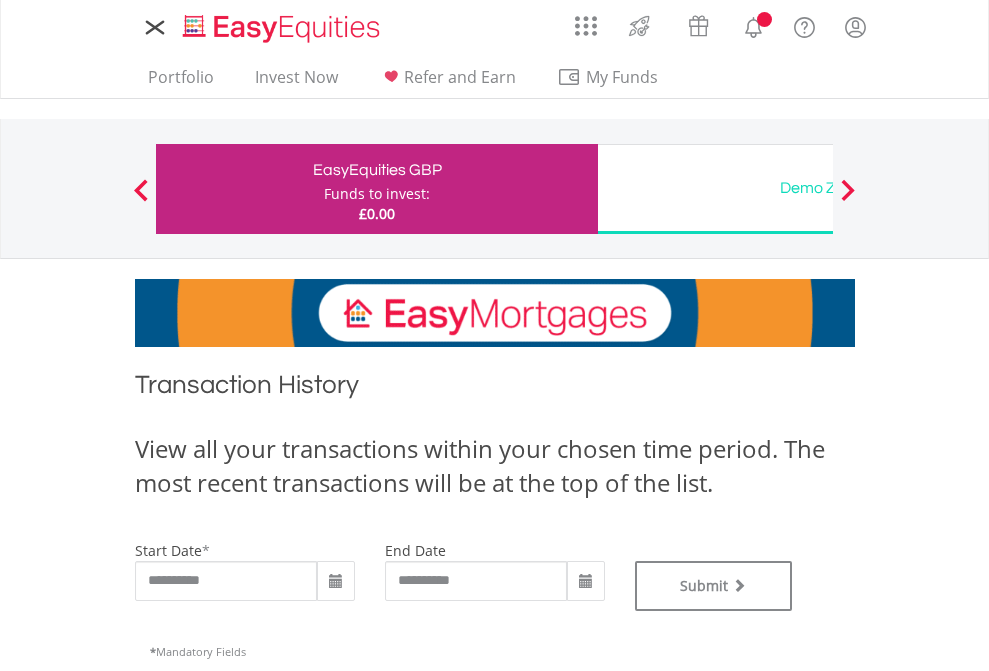 type on "**********" 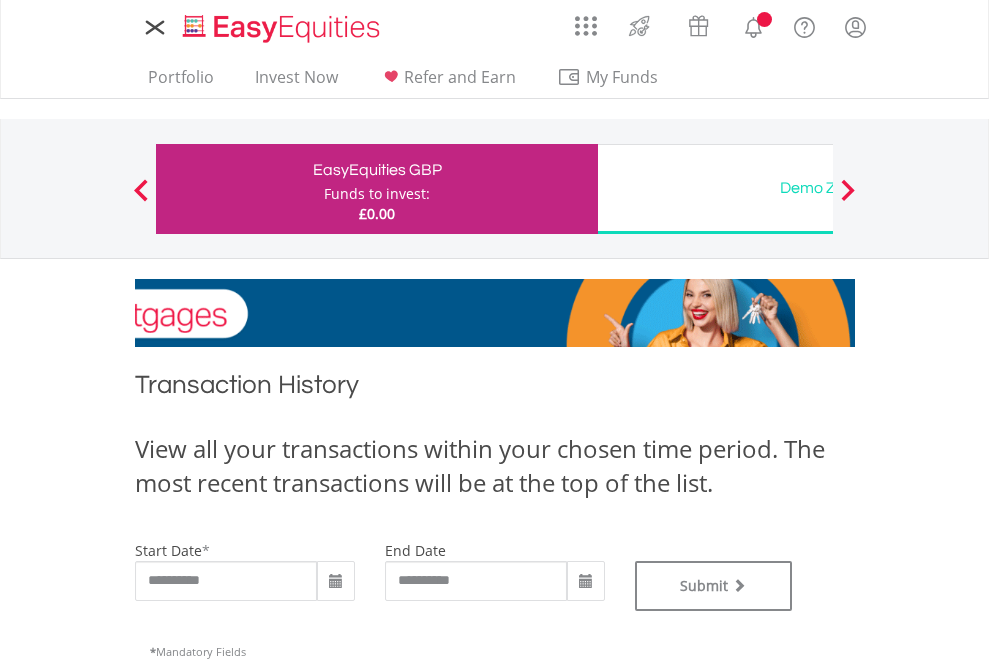 type on "**********" 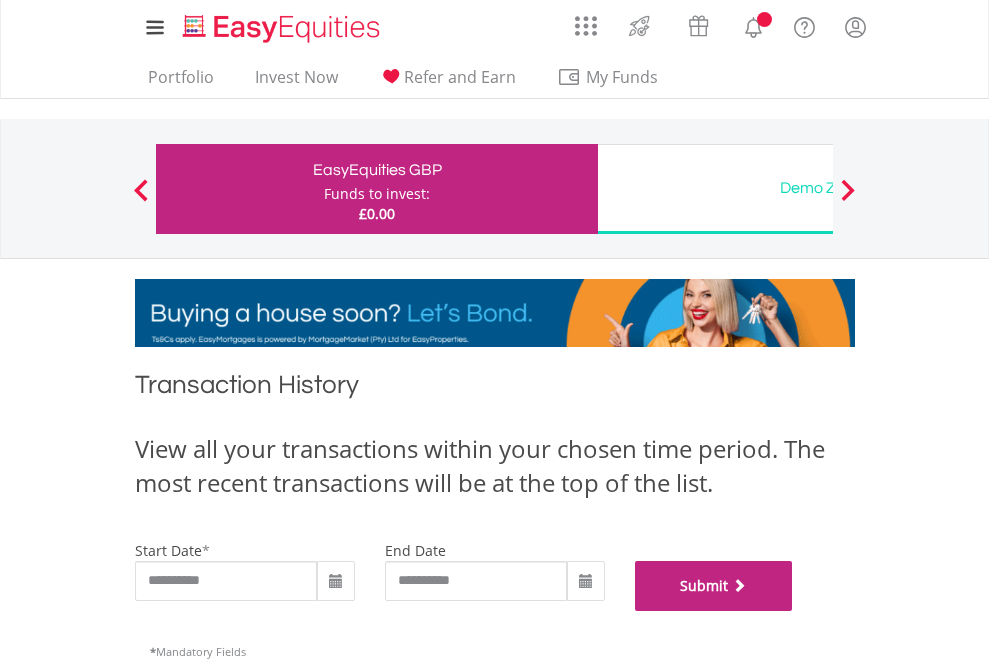 click on "Submit" at bounding box center [714, 586] 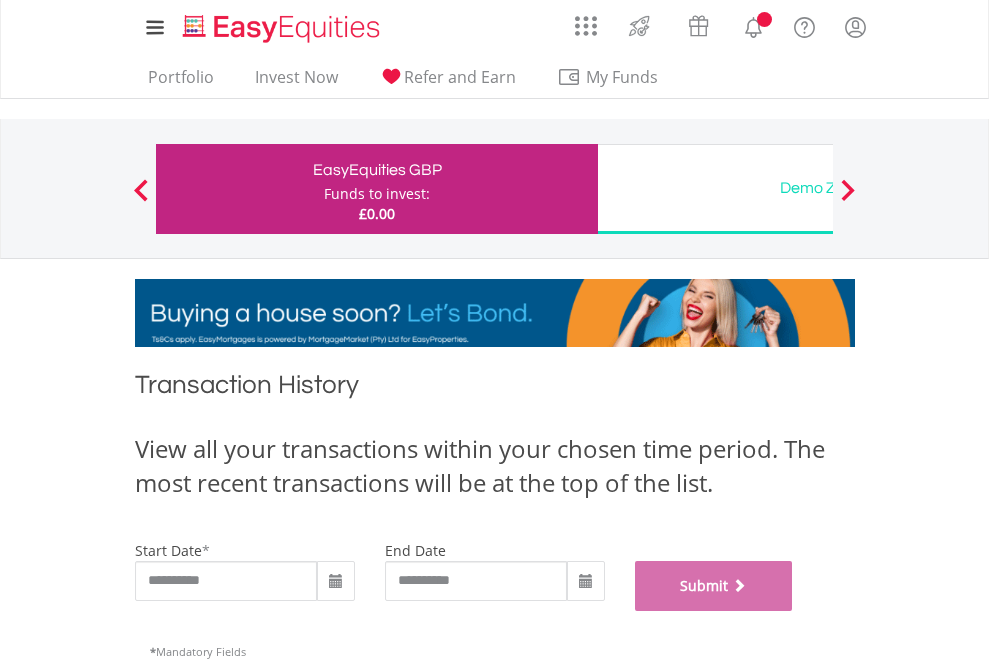 scroll, scrollTop: 811, scrollLeft: 0, axis: vertical 